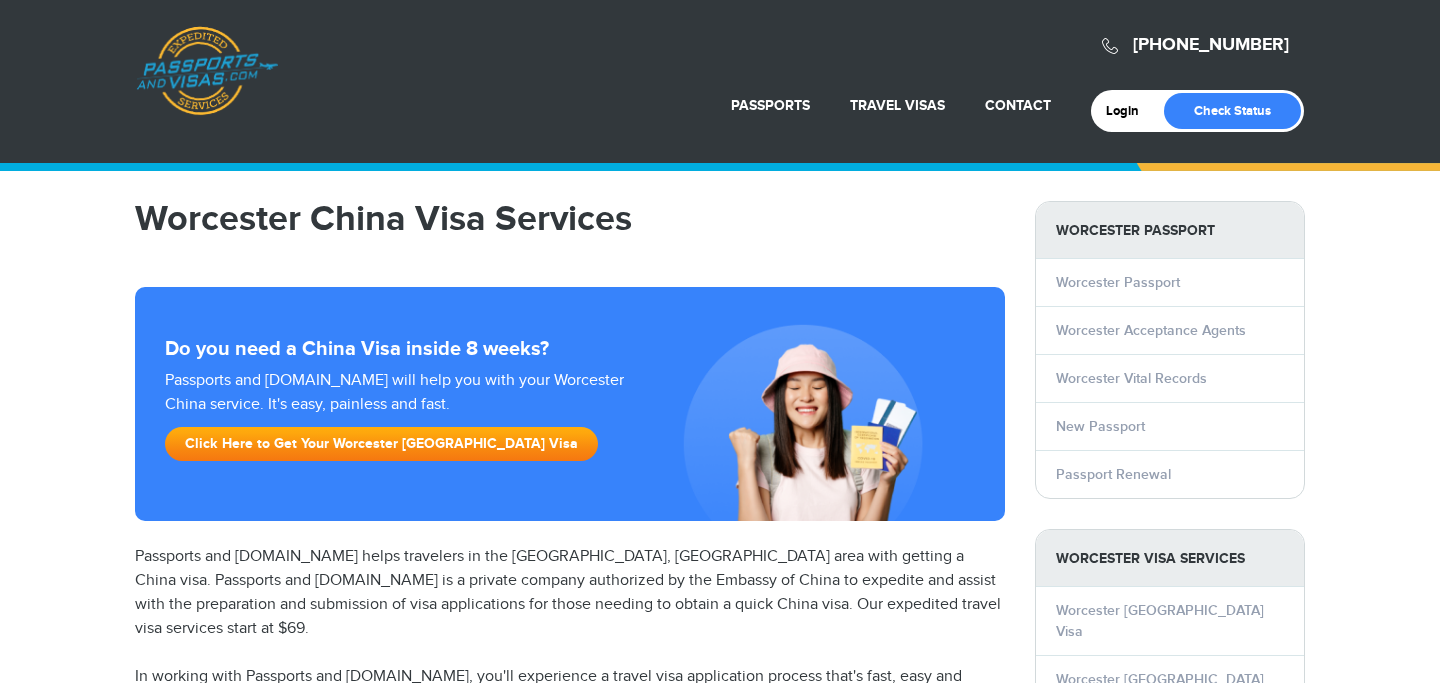 scroll, scrollTop: 0, scrollLeft: 0, axis: both 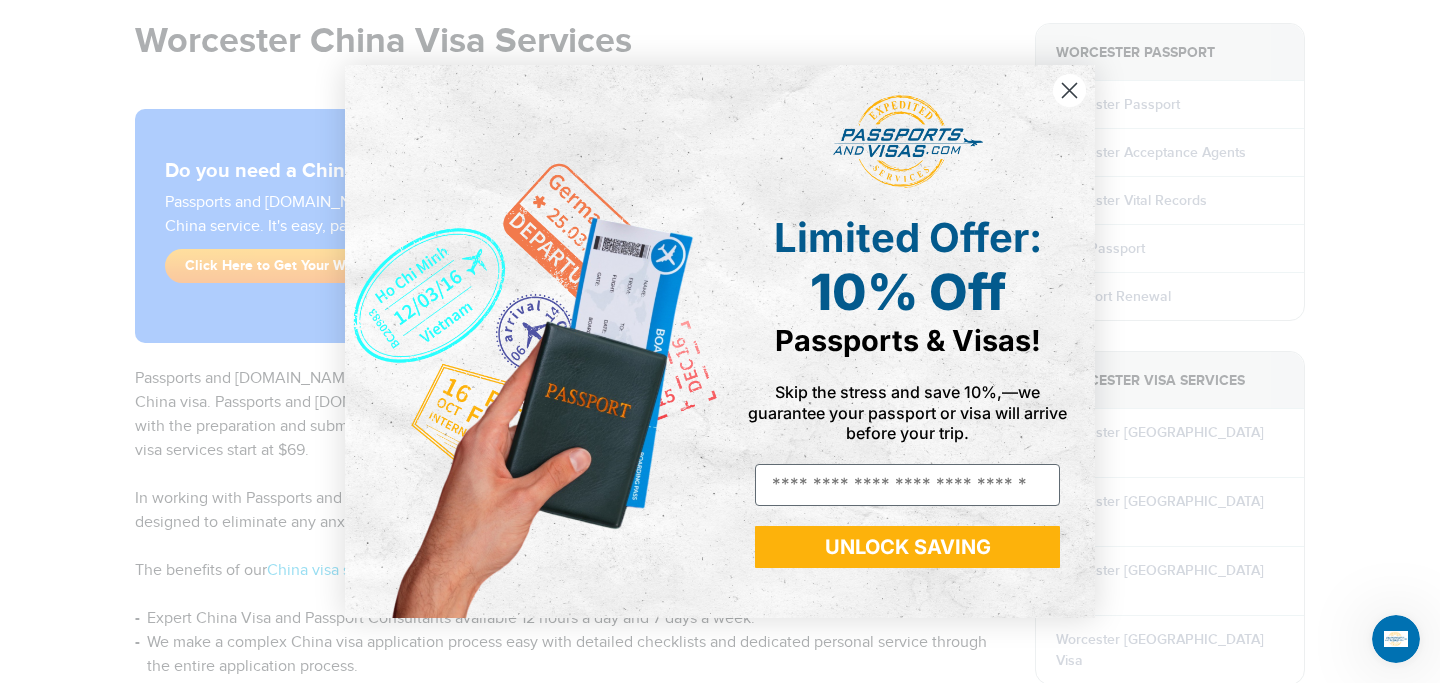click 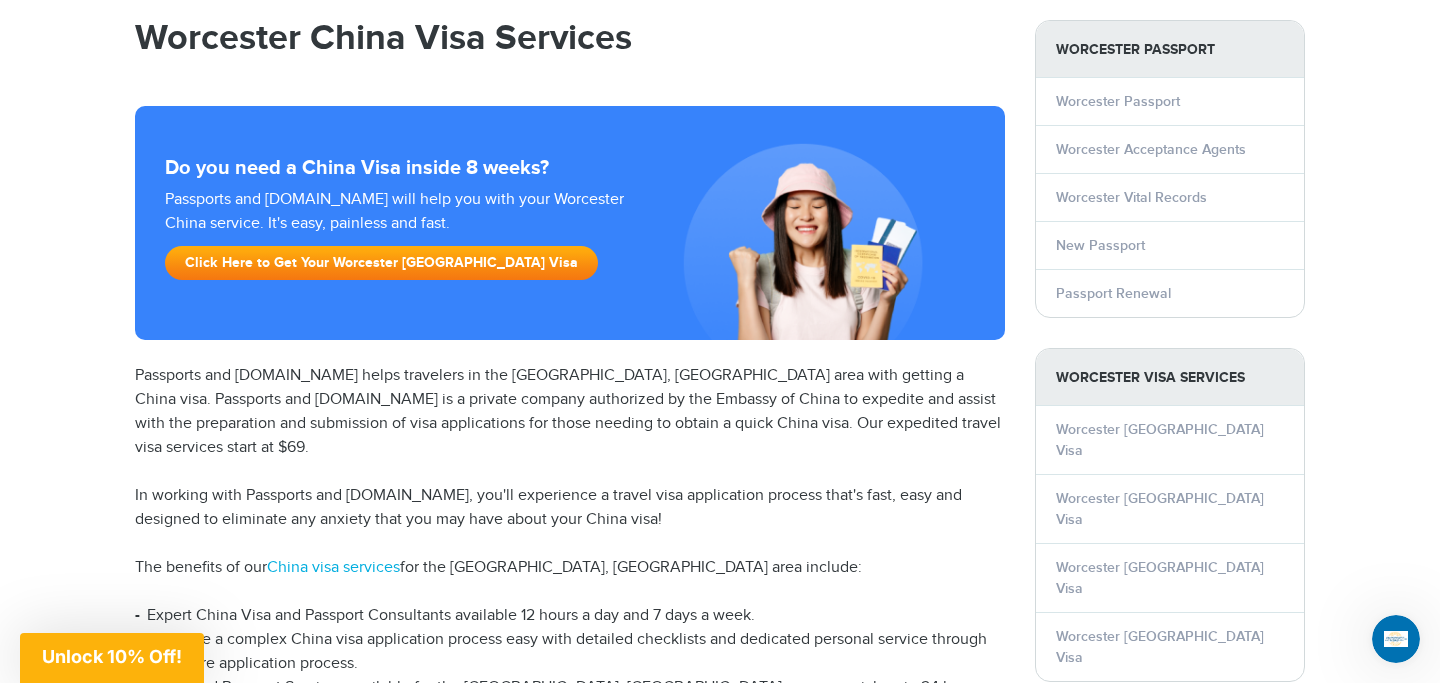 scroll, scrollTop: 182, scrollLeft: 0, axis: vertical 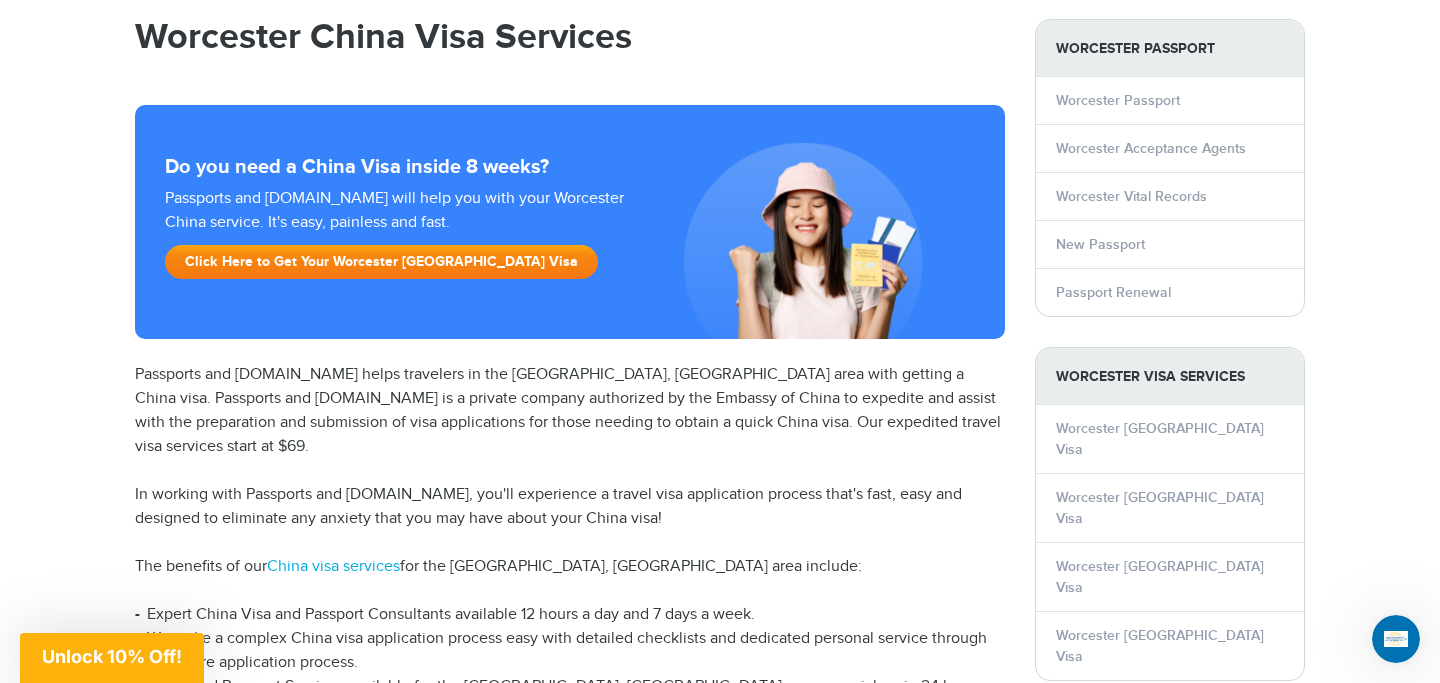 click on "Click Here to Get Your Worcester China Visa" at bounding box center [381, 262] 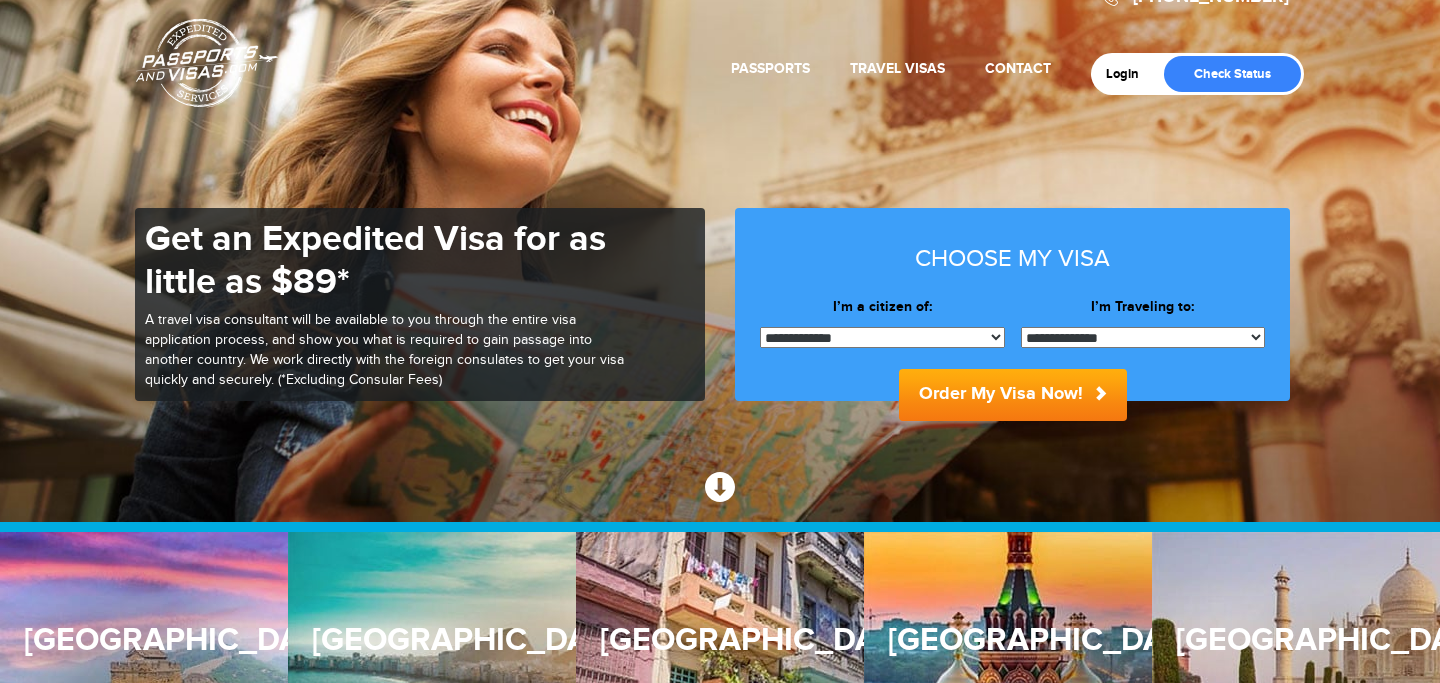 scroll, scrollTop: 0, scrollLeft: 0, axis: both 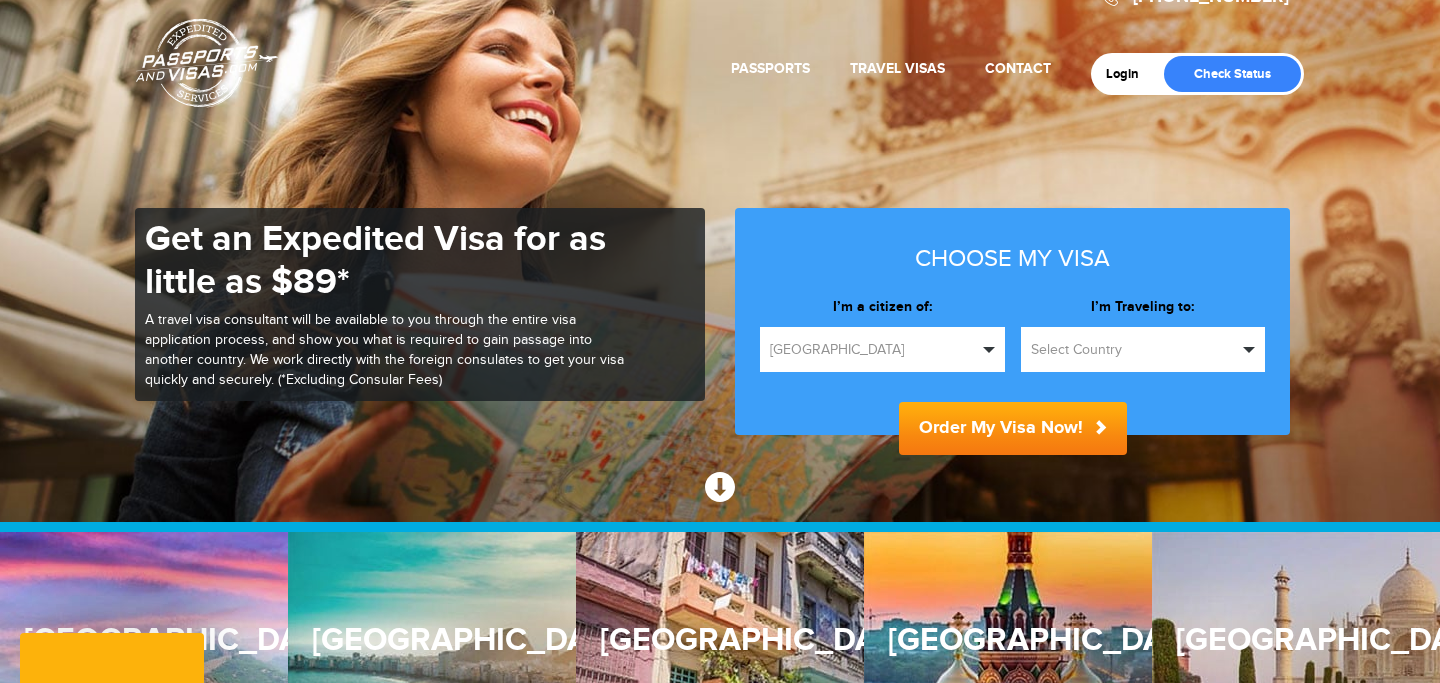 click on "Select Country" at bounding box center [1134, 350] 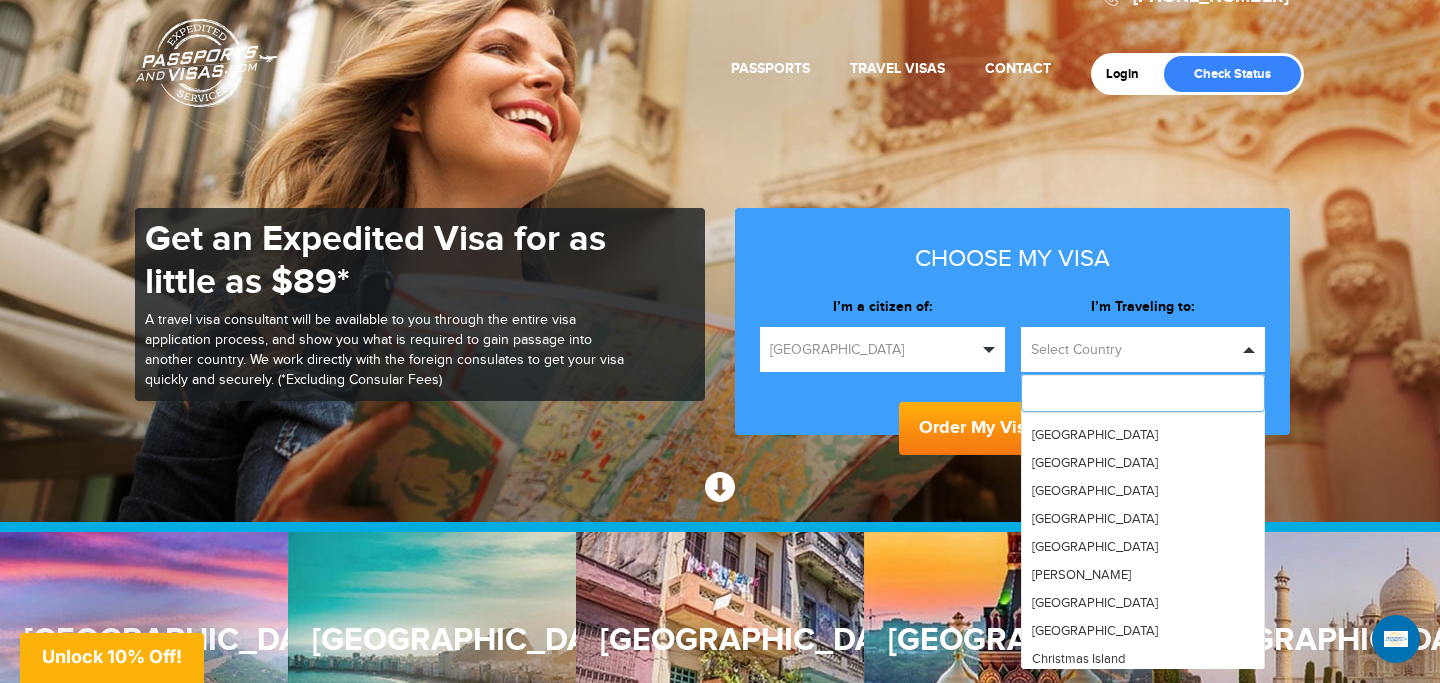 scroll, scrollTop: 1033, scrollLeft: 0, axis: vertical 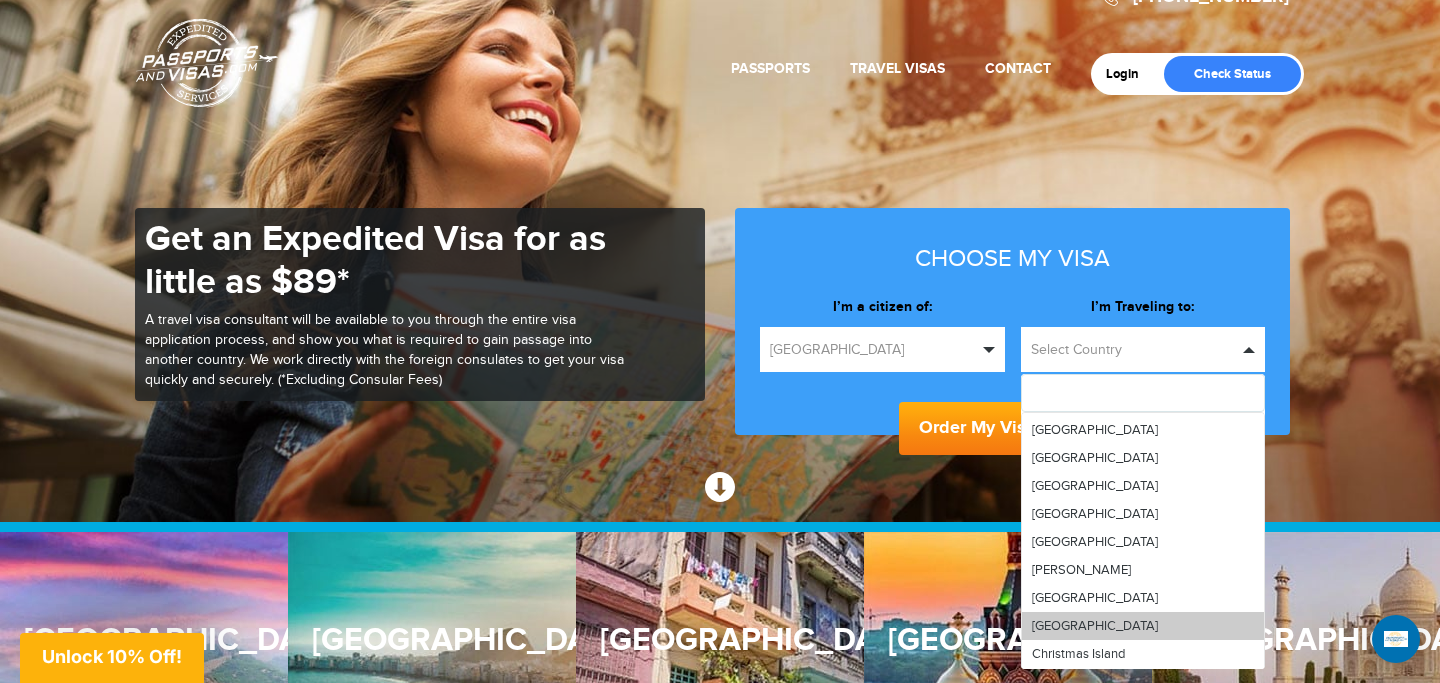 click on "China" at bounding box center [1143, 626] 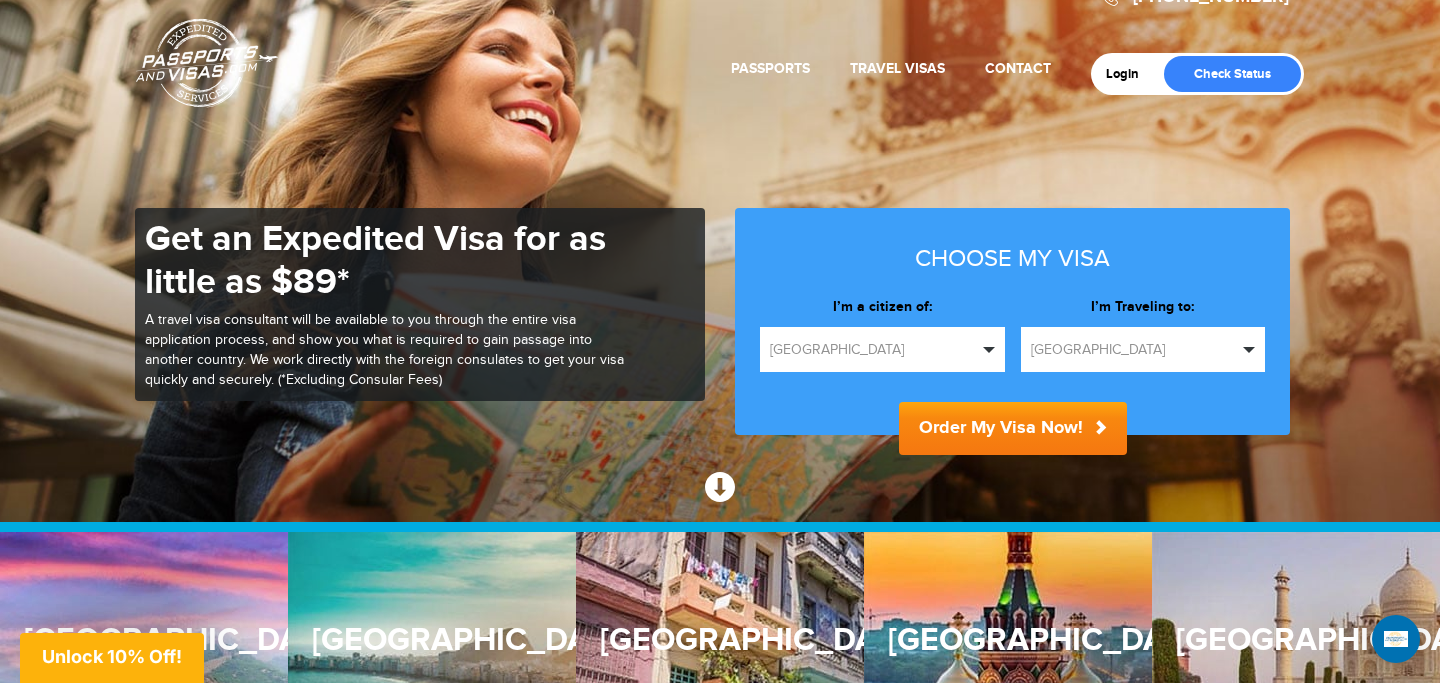 click on "Order My Visa Now!" at bounding box center [1013, 428] 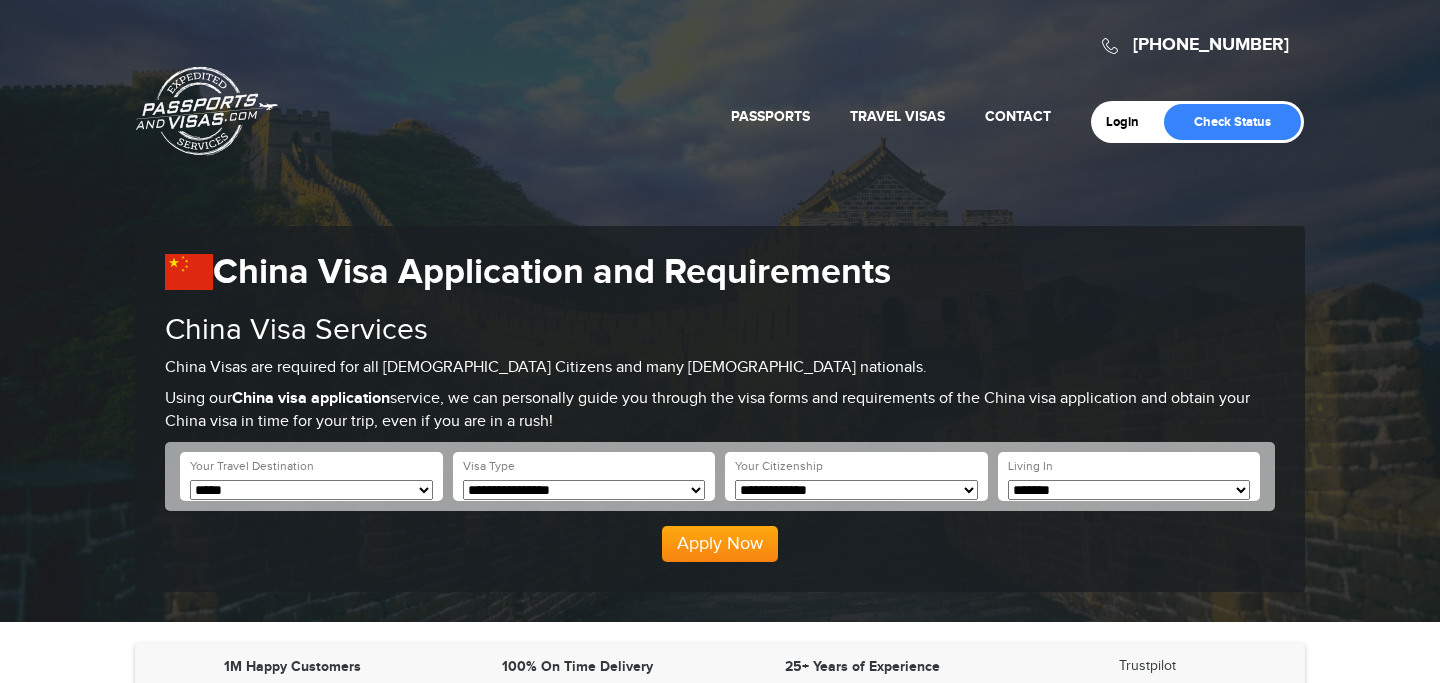 scroll, scrollTop: 0, scrollLeft: 0, axis: both 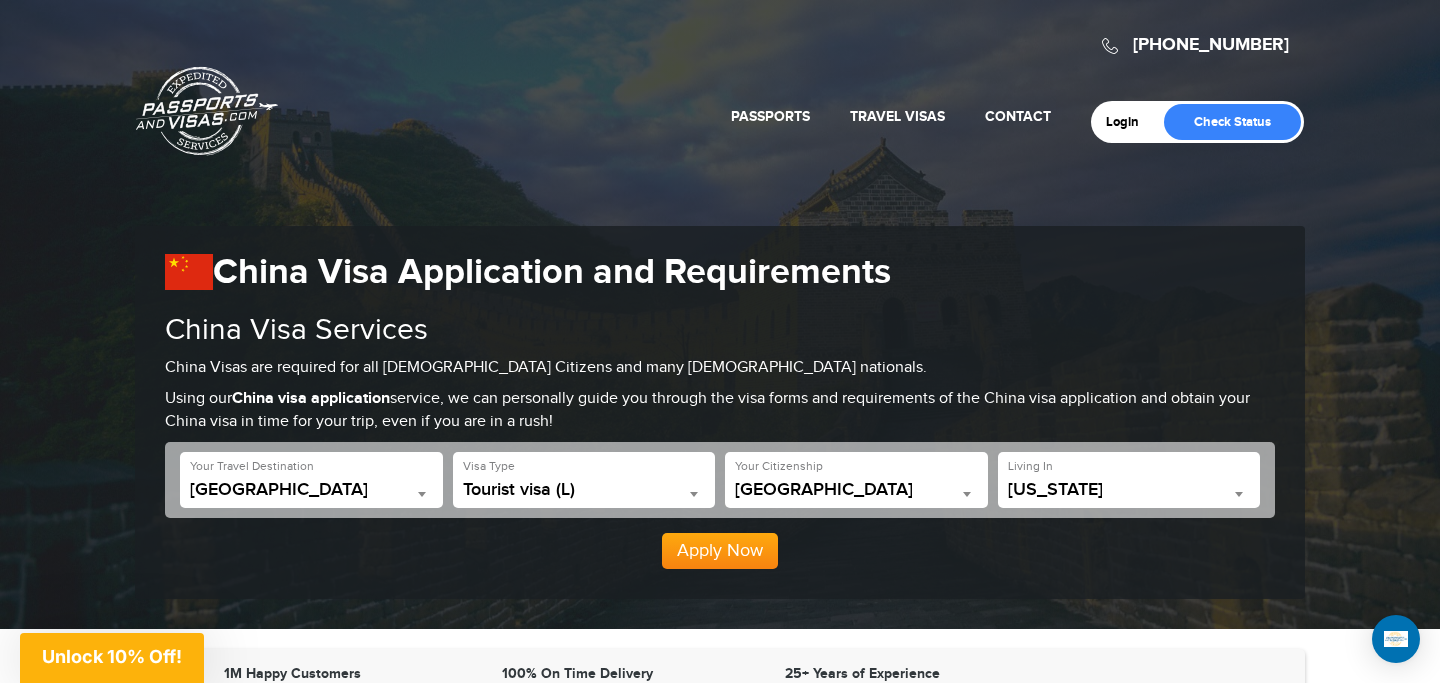 click on "[GEOGRAPHIC_DATA]" at bounding box center (311, 490) 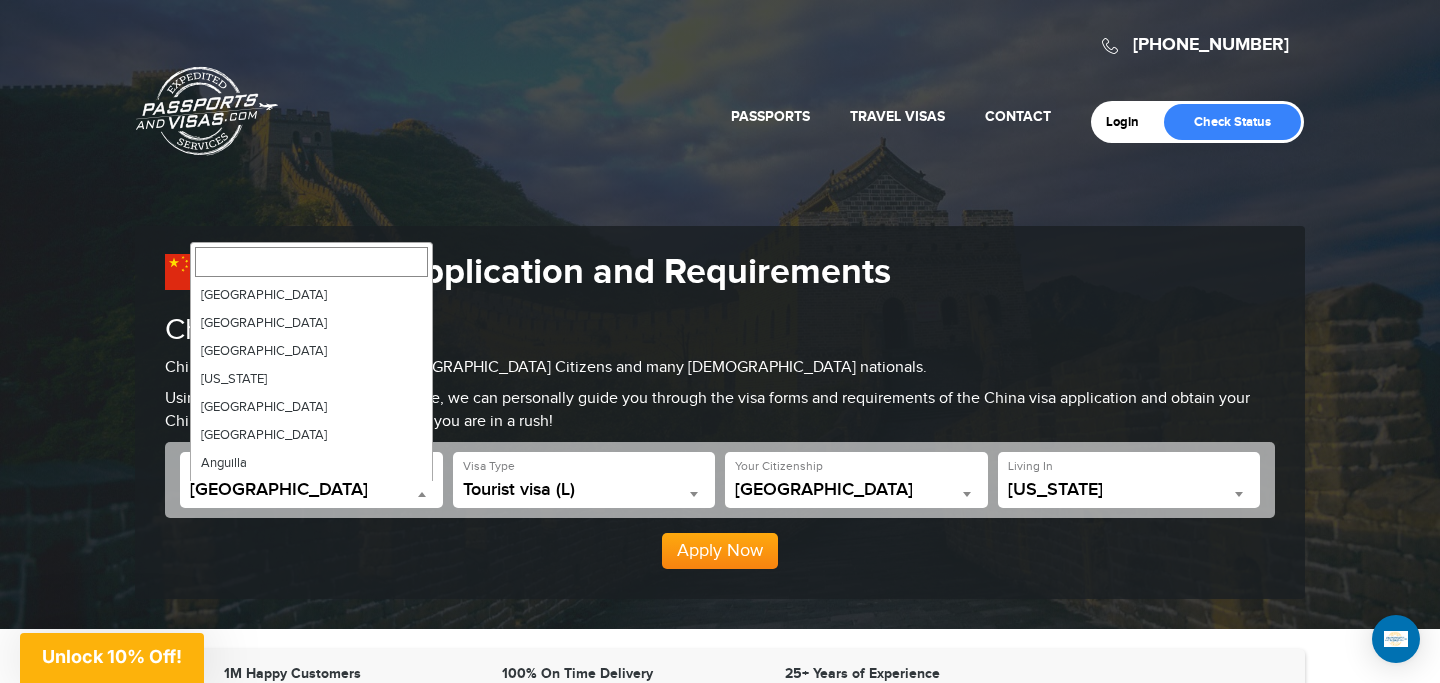 scroll, scrollTop: 1148, scrollLeft: 0, axis: vertical 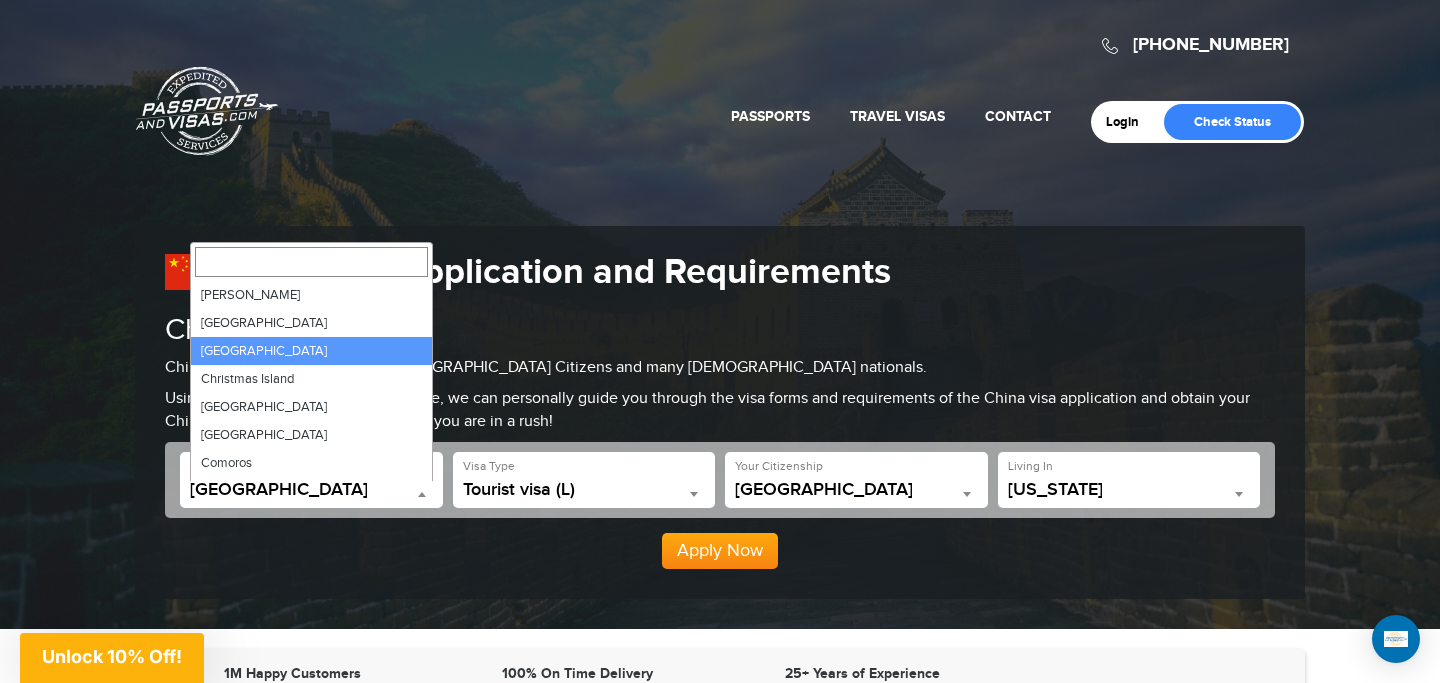 click on "[GEOGRAPHIC_DATA]" at bounding box center (311, 490) 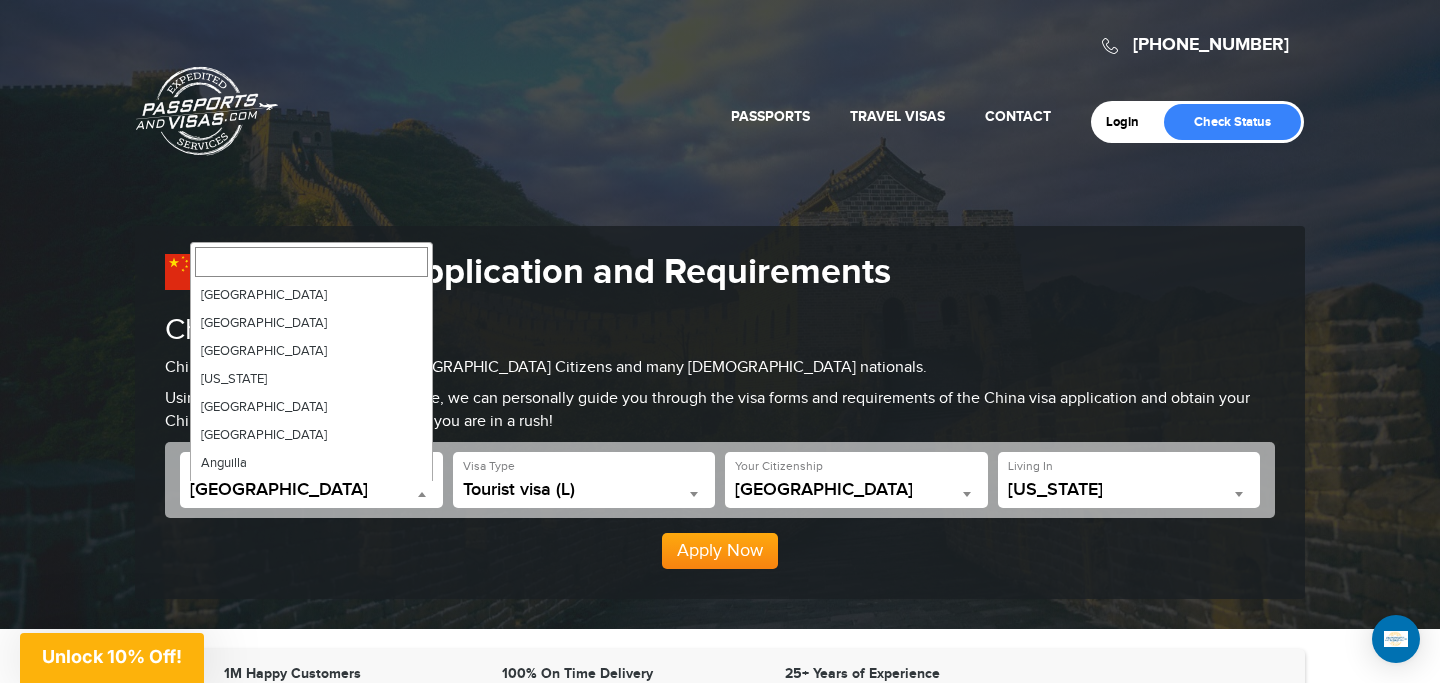 scroll, scrollTop: 1176, scrollLeft: 0, axis: vertical 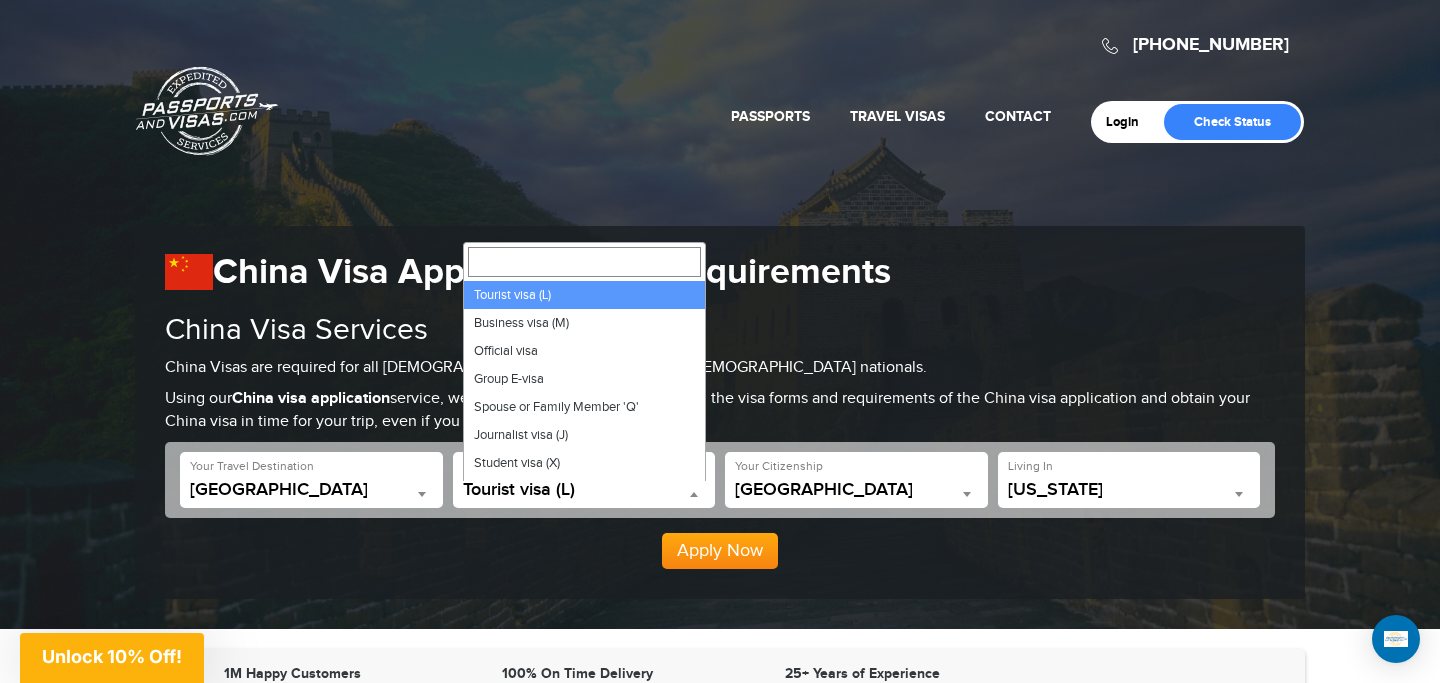 click on "Tourist visa (L)" at bounding box center [584, 490] 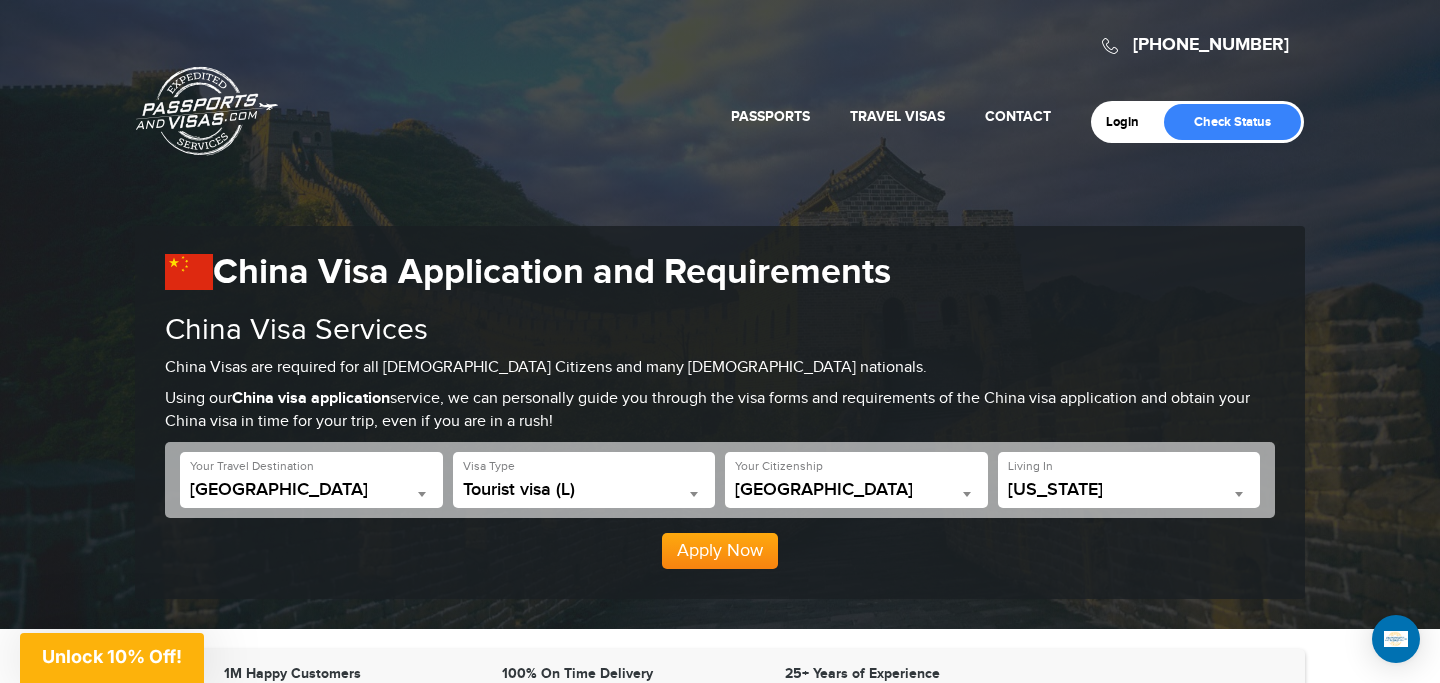 click on "Tourist visa (L)" at bounding box center [584, 490] 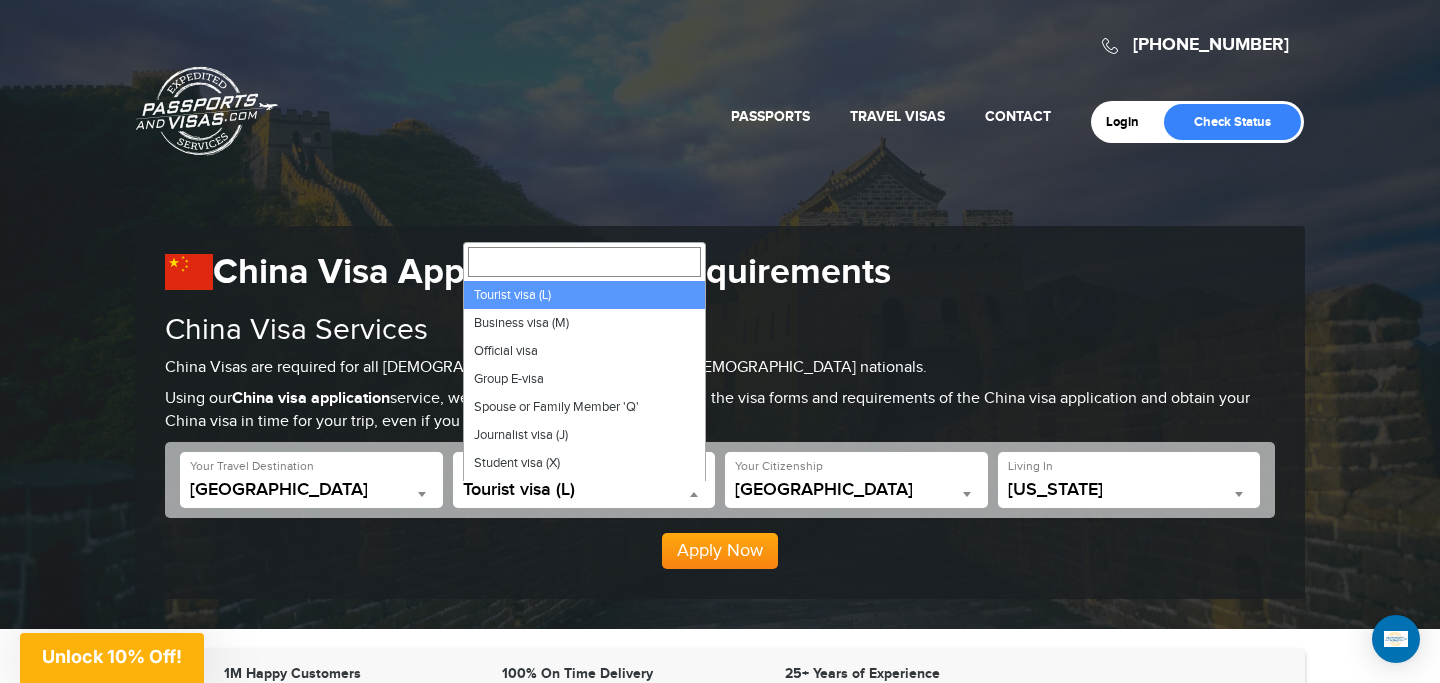 click on "[GEOGRAPHIC_DATA]" at bounding box center [856, 490] 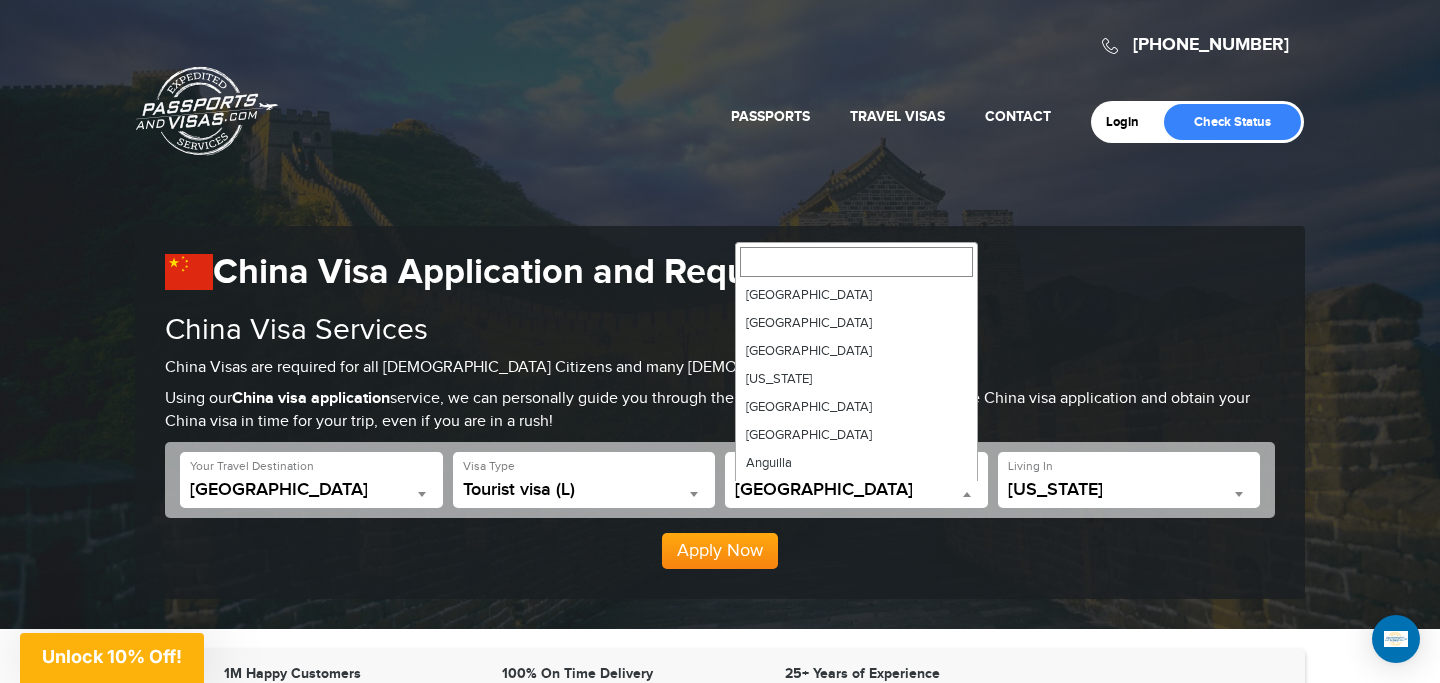 scroll, scrollTop: 6664, scrollLeft: 0, axis: vertical 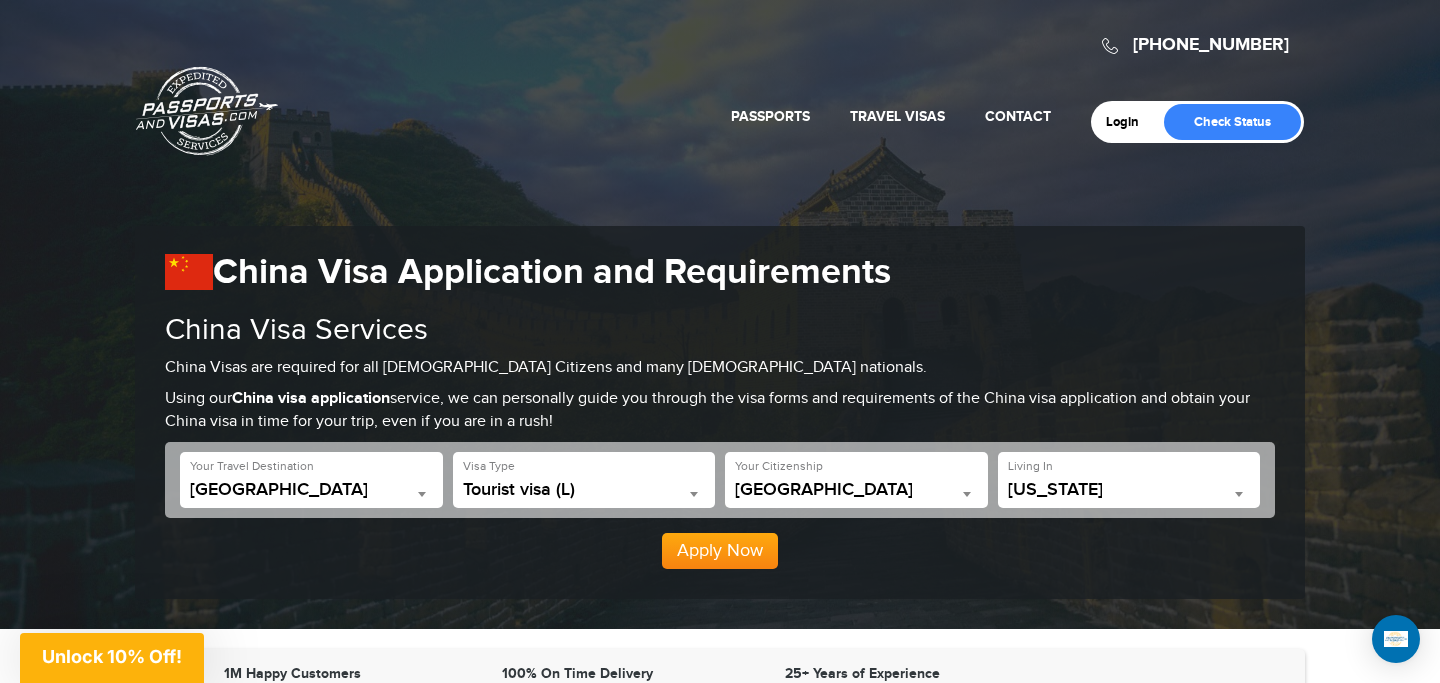 click on "[GEOGRAPHIC_DATA]" at bounding box center [856, 490] 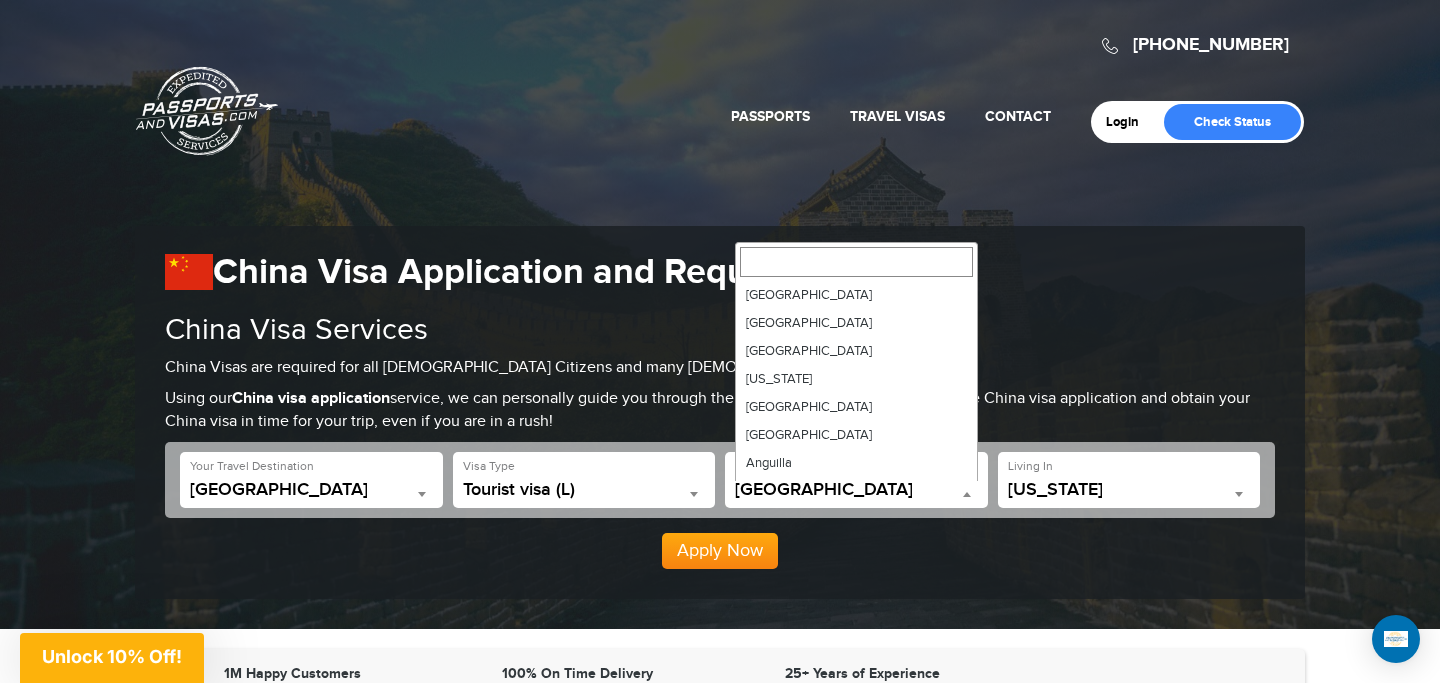 scroll, scrollTop: 6692, scrollLeft: 0, axis: vertical 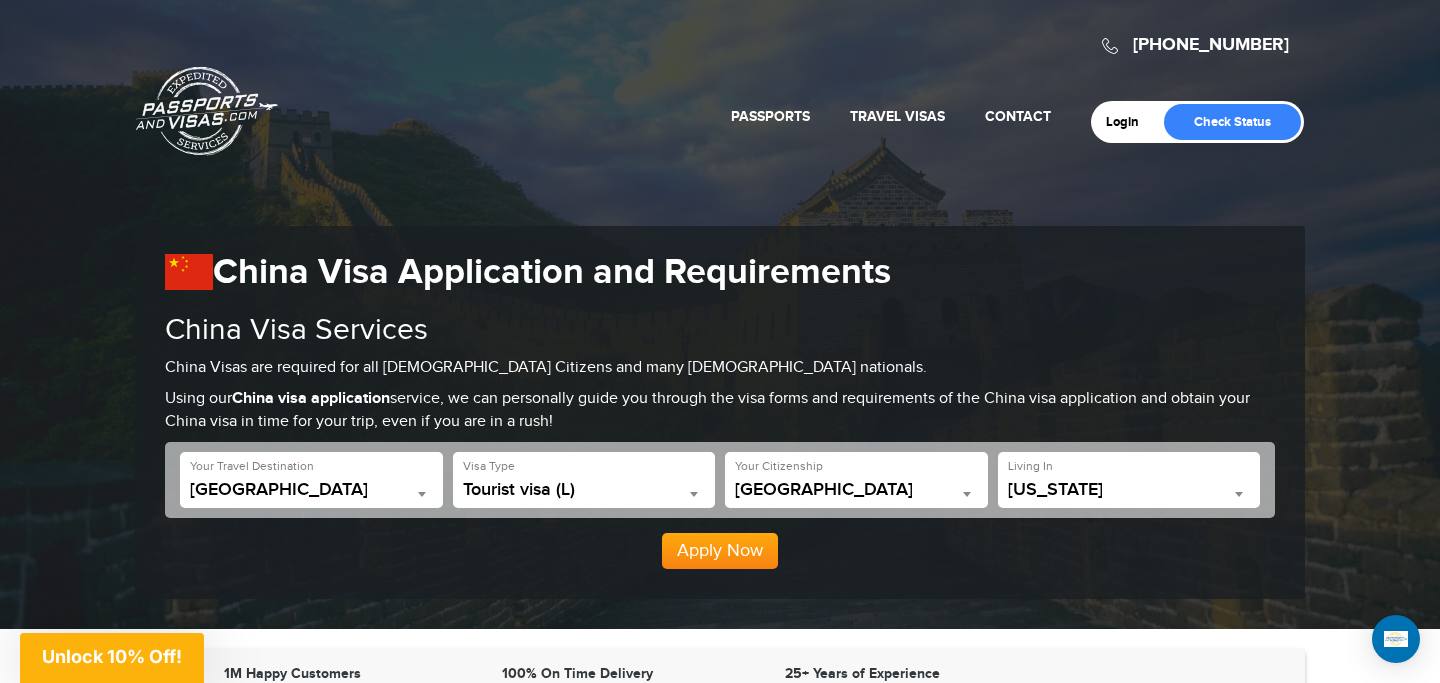 click on "**********" at bounding box center (1129, 480) 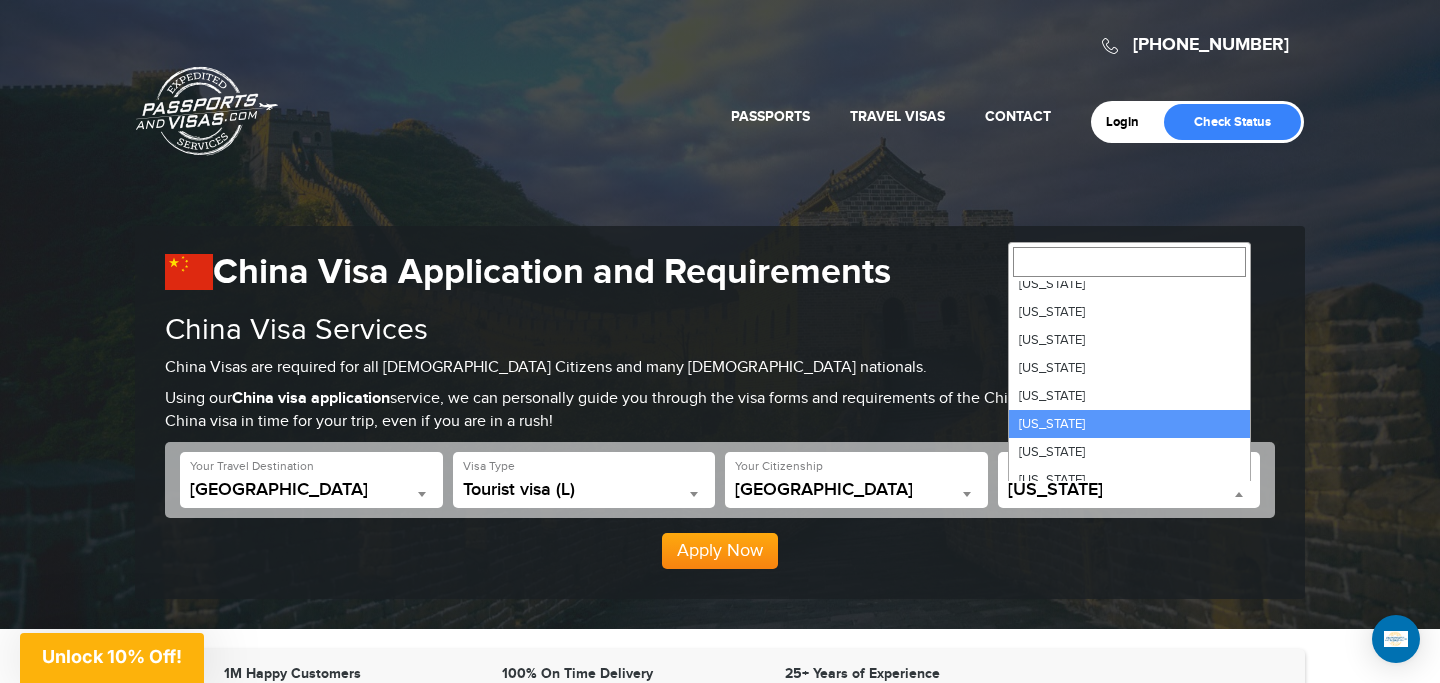 scroll, scrollTop: 561, scrollLeft: 0, axis: vertical 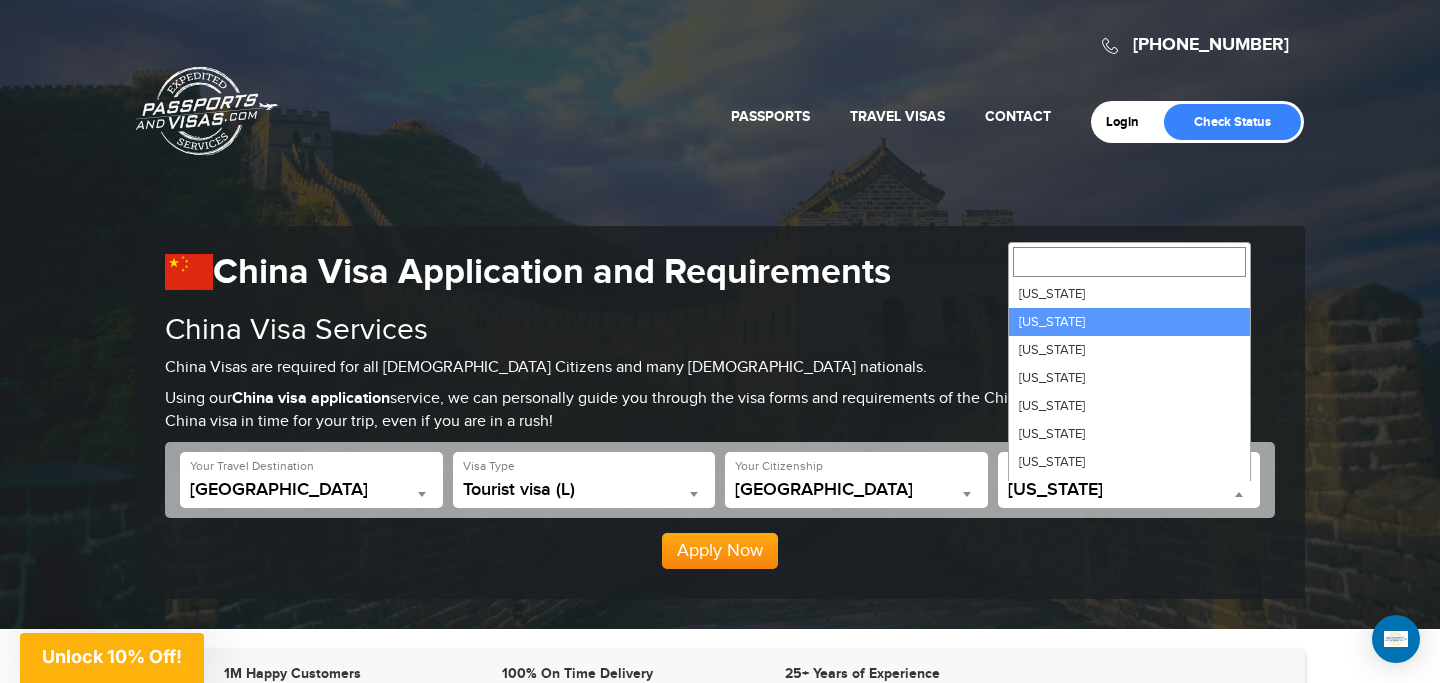 select on "**" 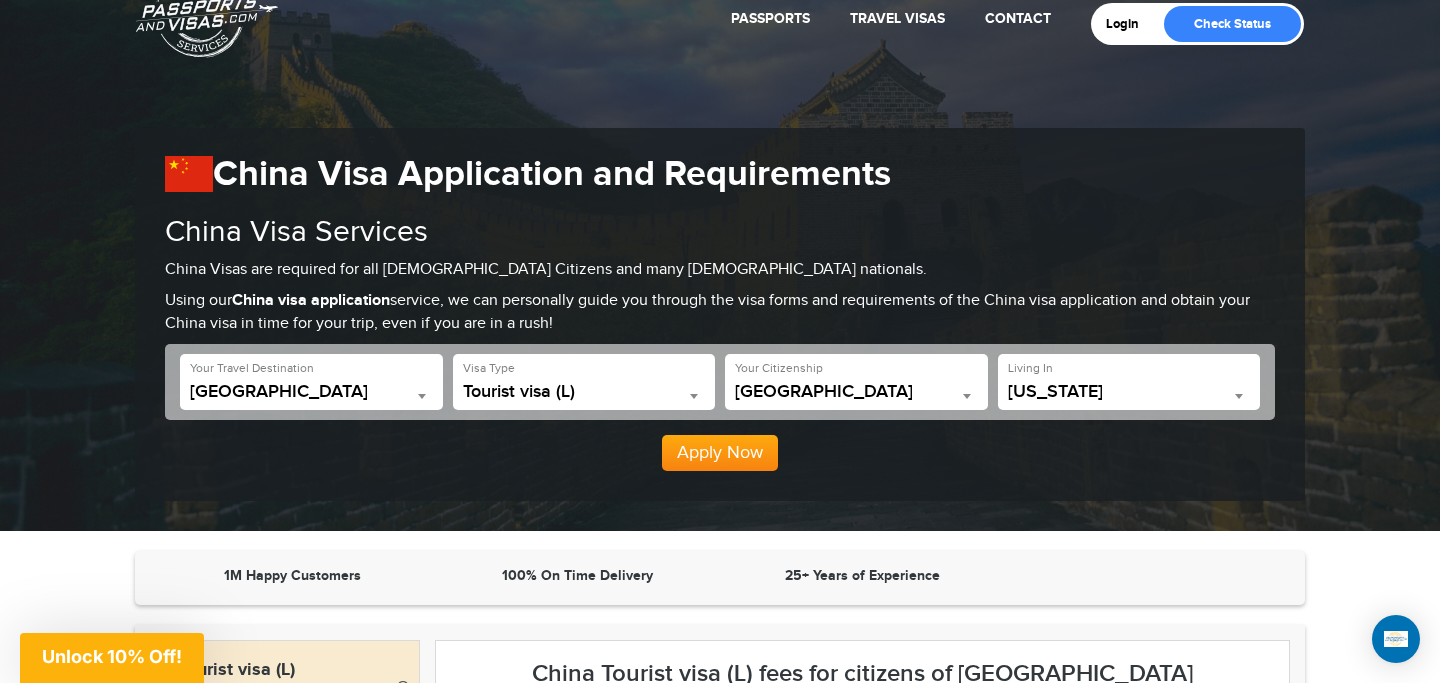 scroll, scrollTop: 101, scrollLeft: 0, axis: vertical 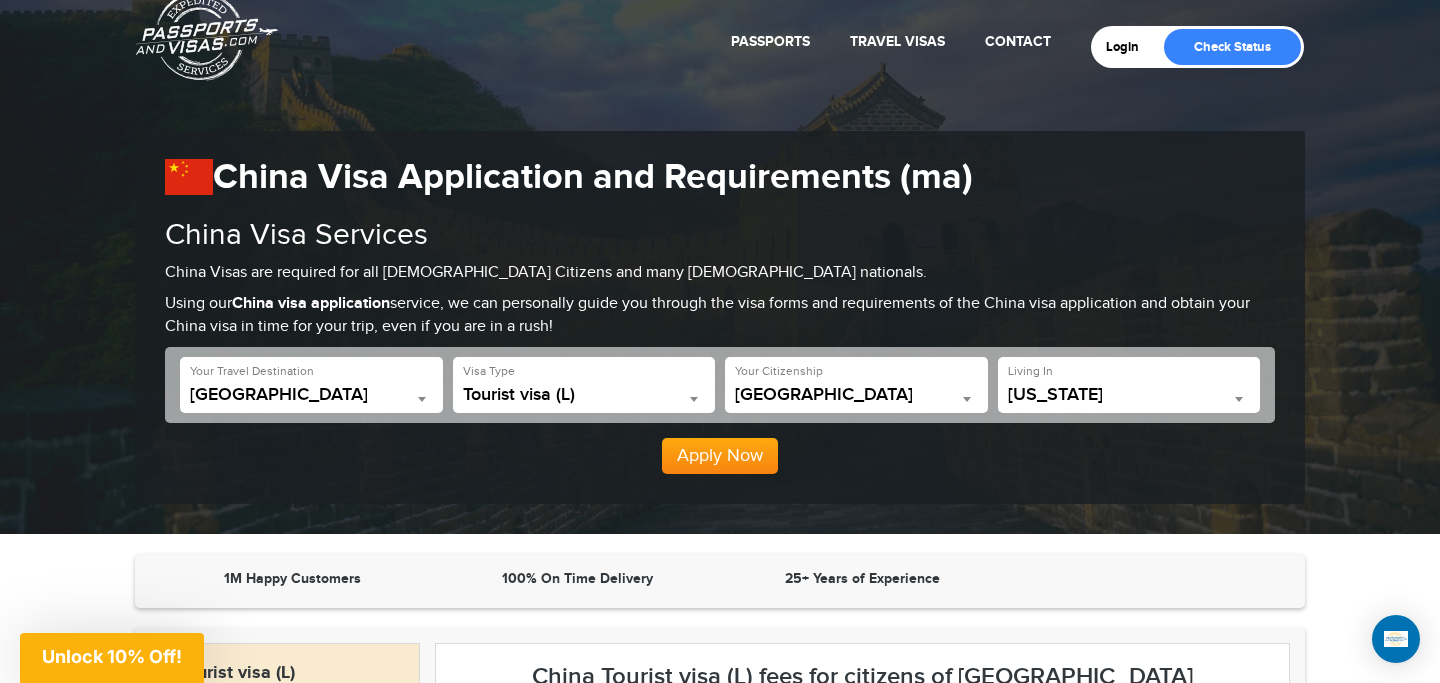 click on "Apply Now" at bounding box center [720, 456] 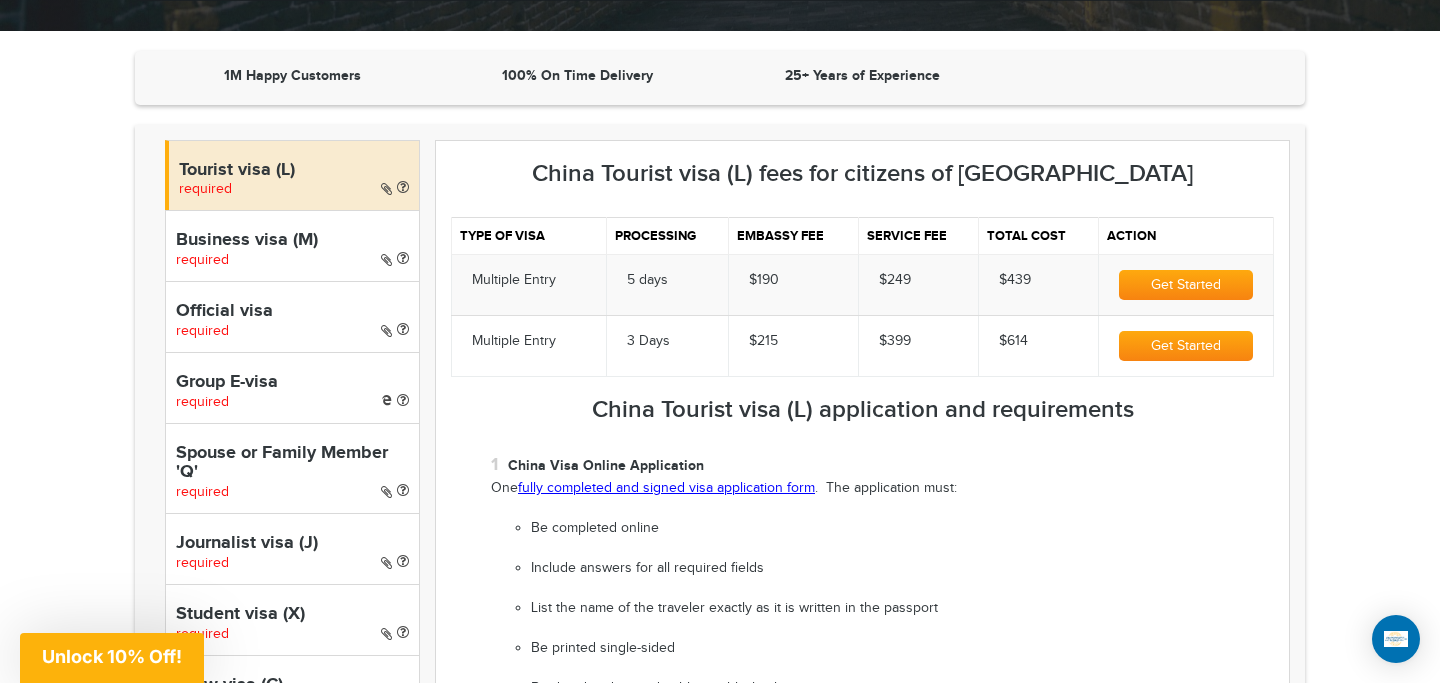 scroll, scrollTop: 577, scrollLeft: 0, axis: vertical 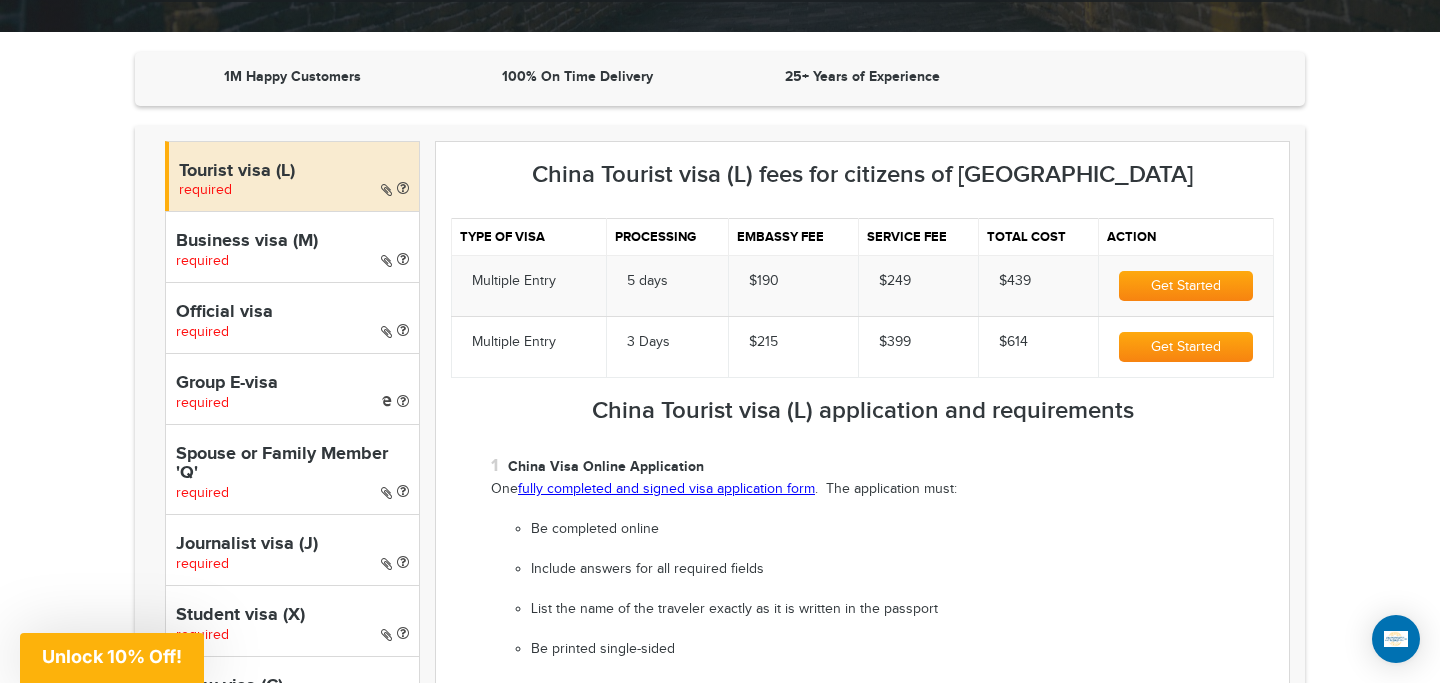 click on "Business visa (M)
required" at bounding box center (292, 246) 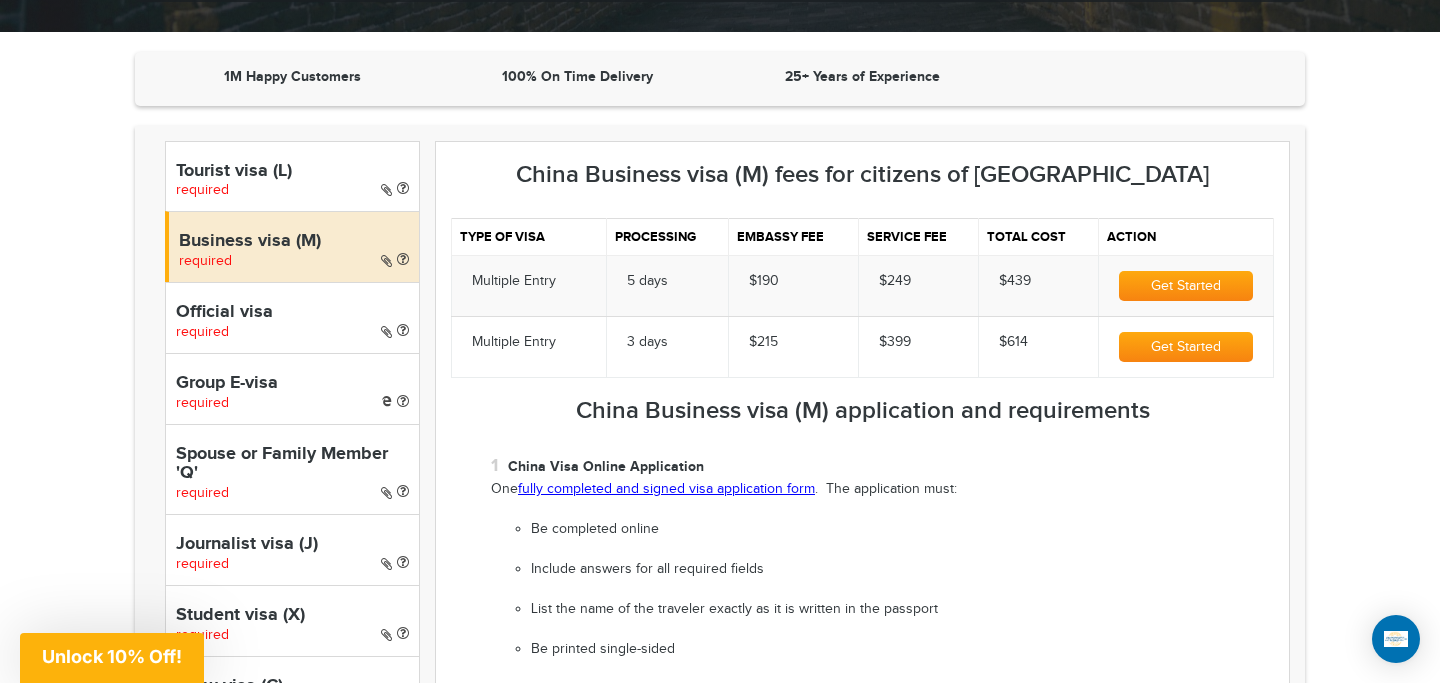 click on "Tourist visa (L)
required" at bounding box center (292, 176) 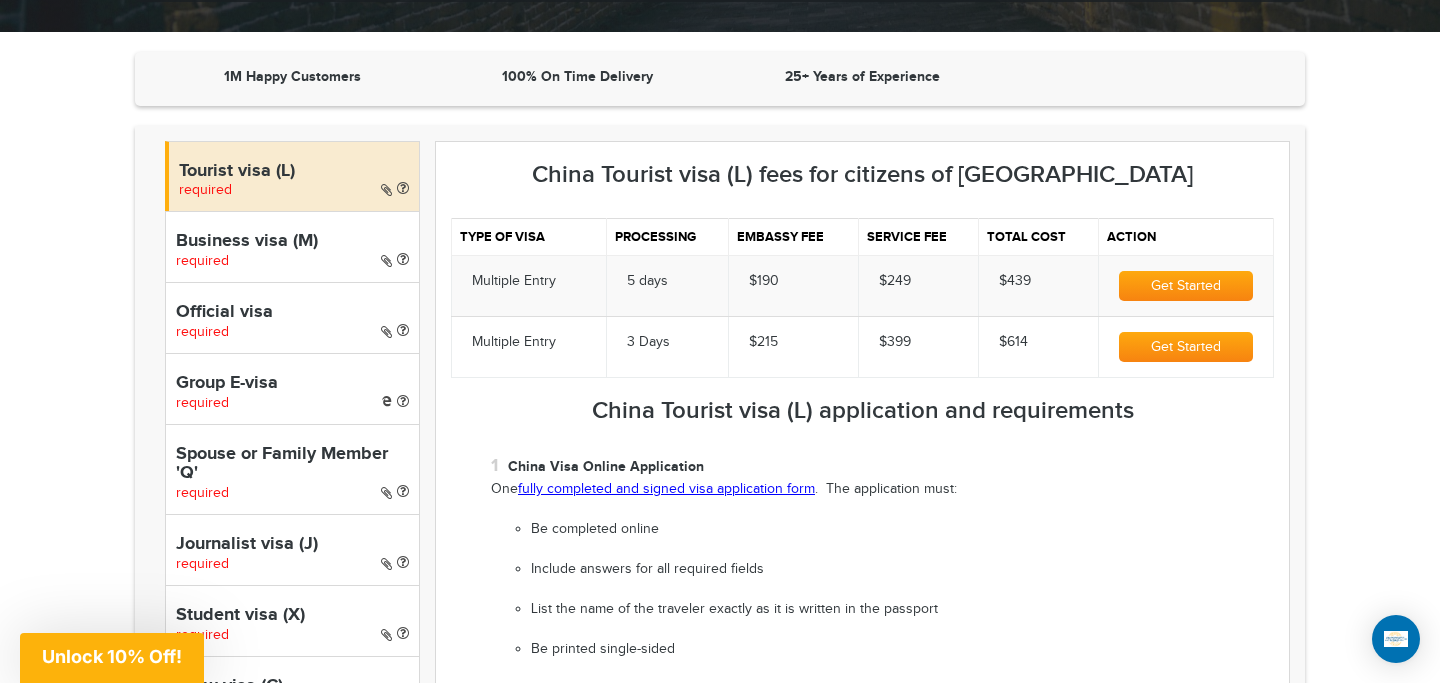 click on "Official visa
required" at bounding box center [292, 317] 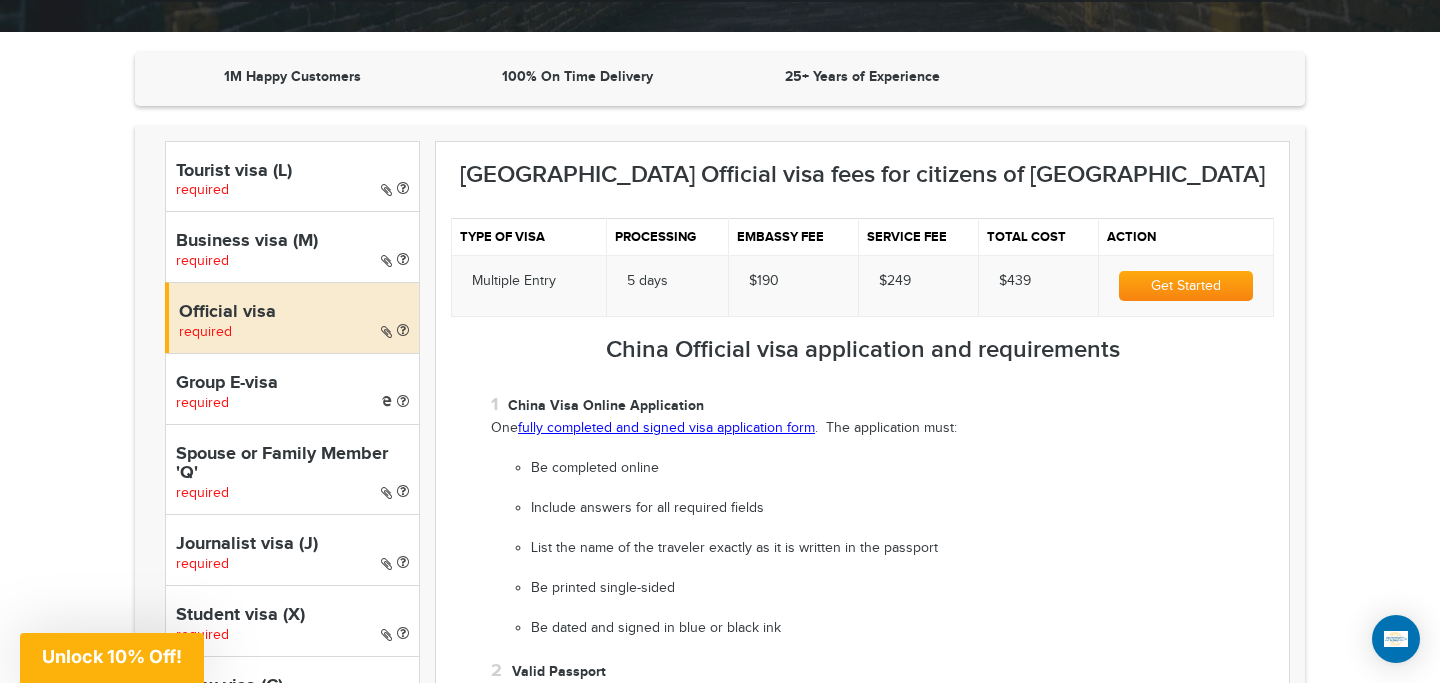 scroll, scrollTop: 854, scrollLeft: 0, axis: vertical 